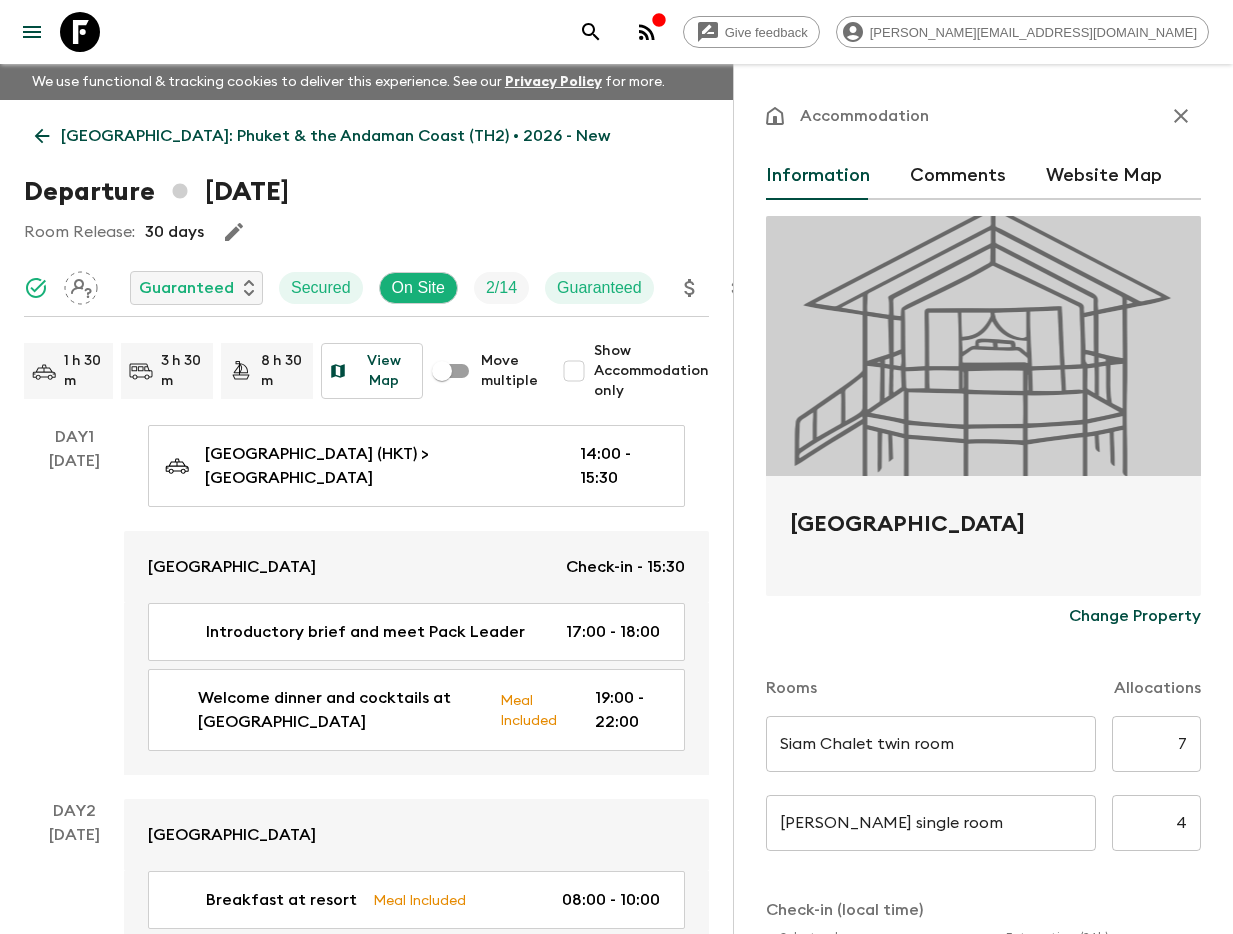 scroll, scrollTop: 0, scrollLeft: 0, axis: both 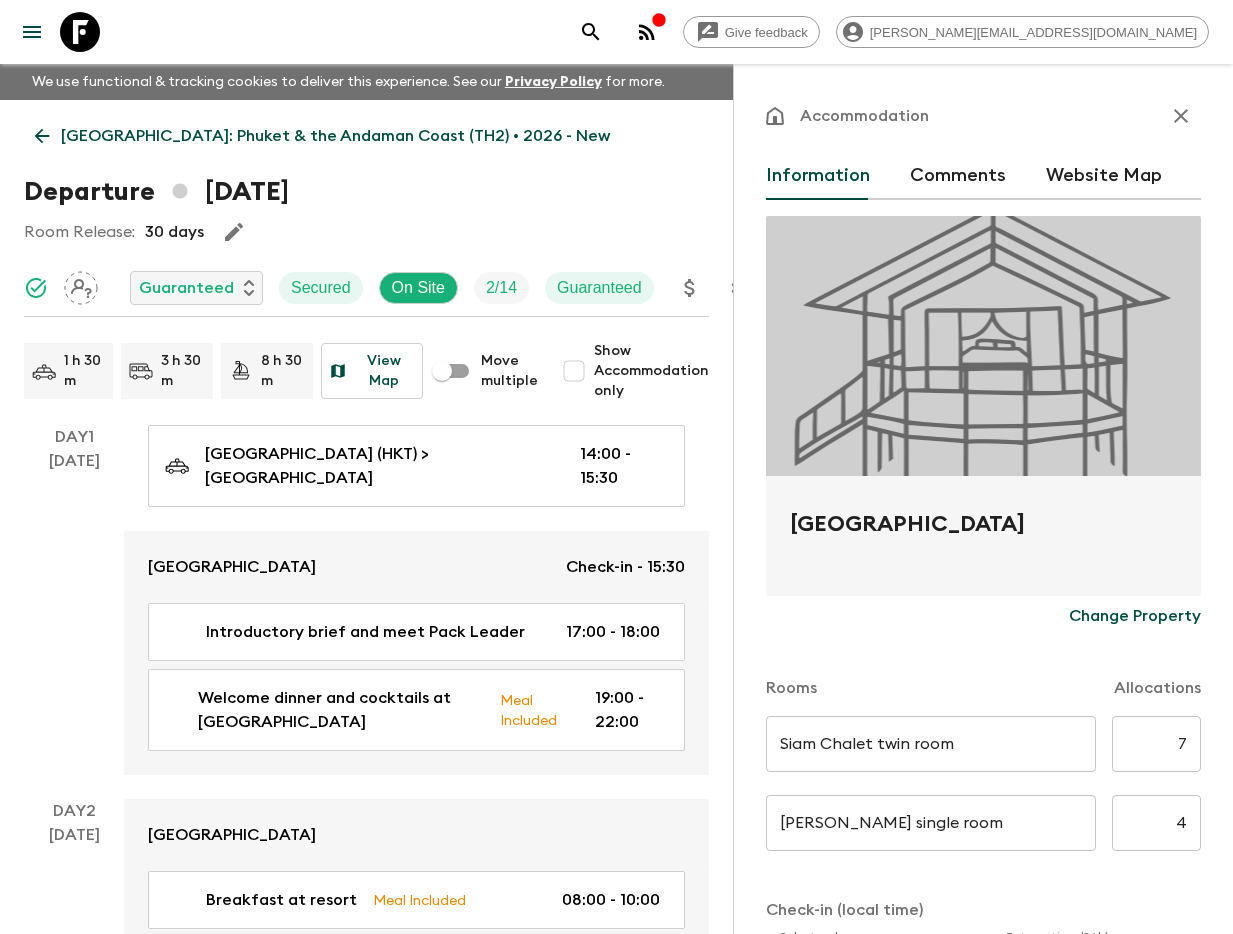 click 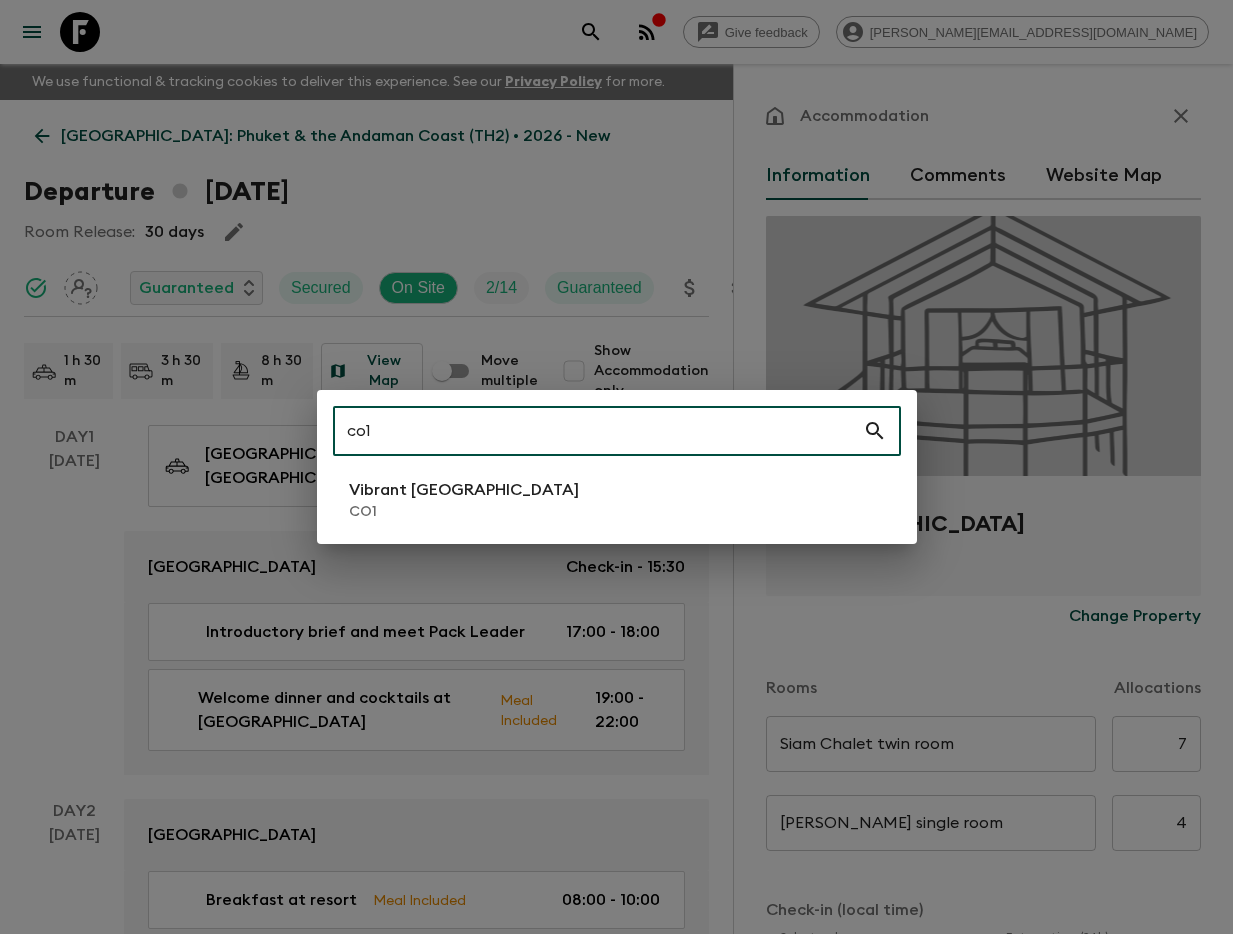 type on "co1" 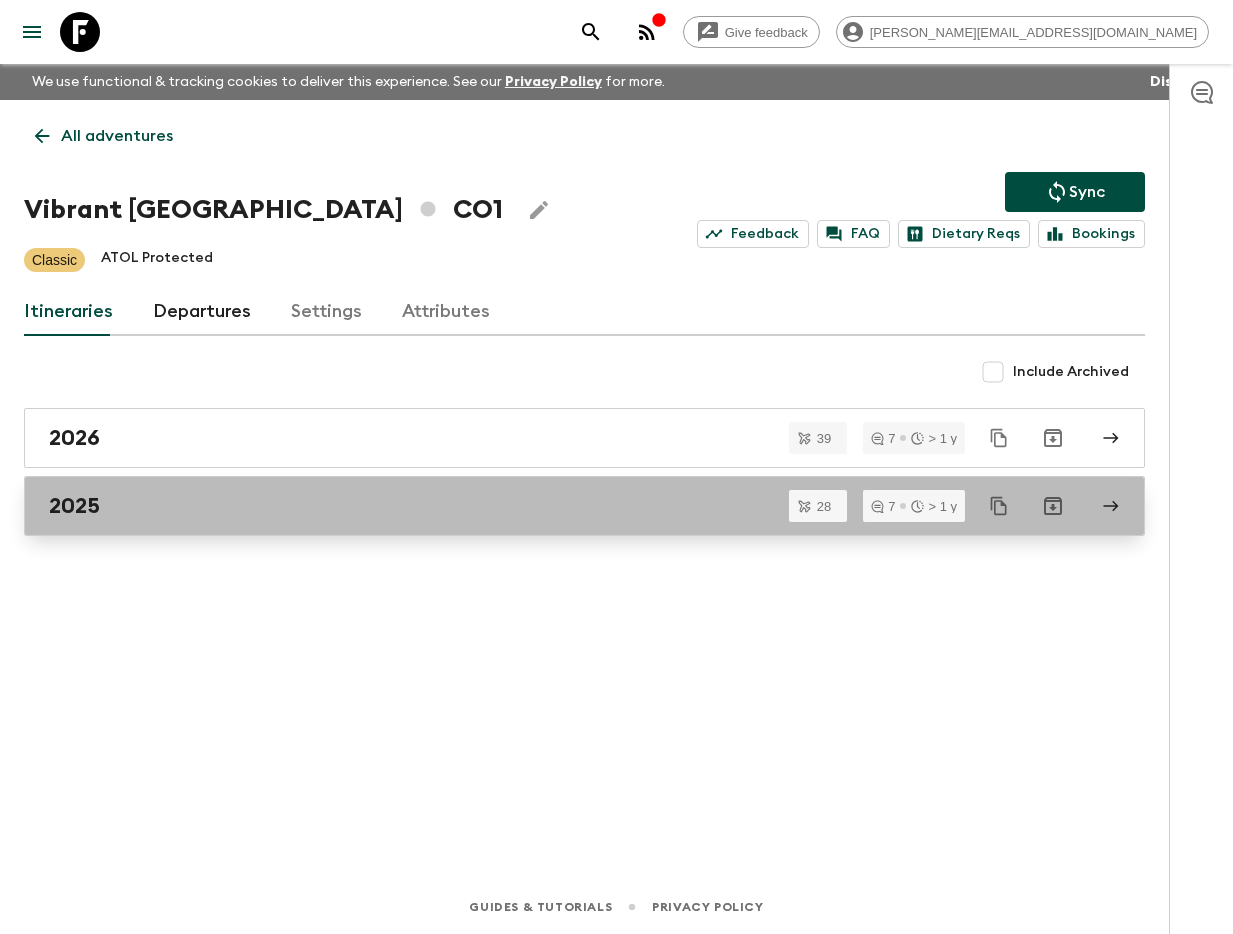 click on "2025" at bounding box center [565, 506] 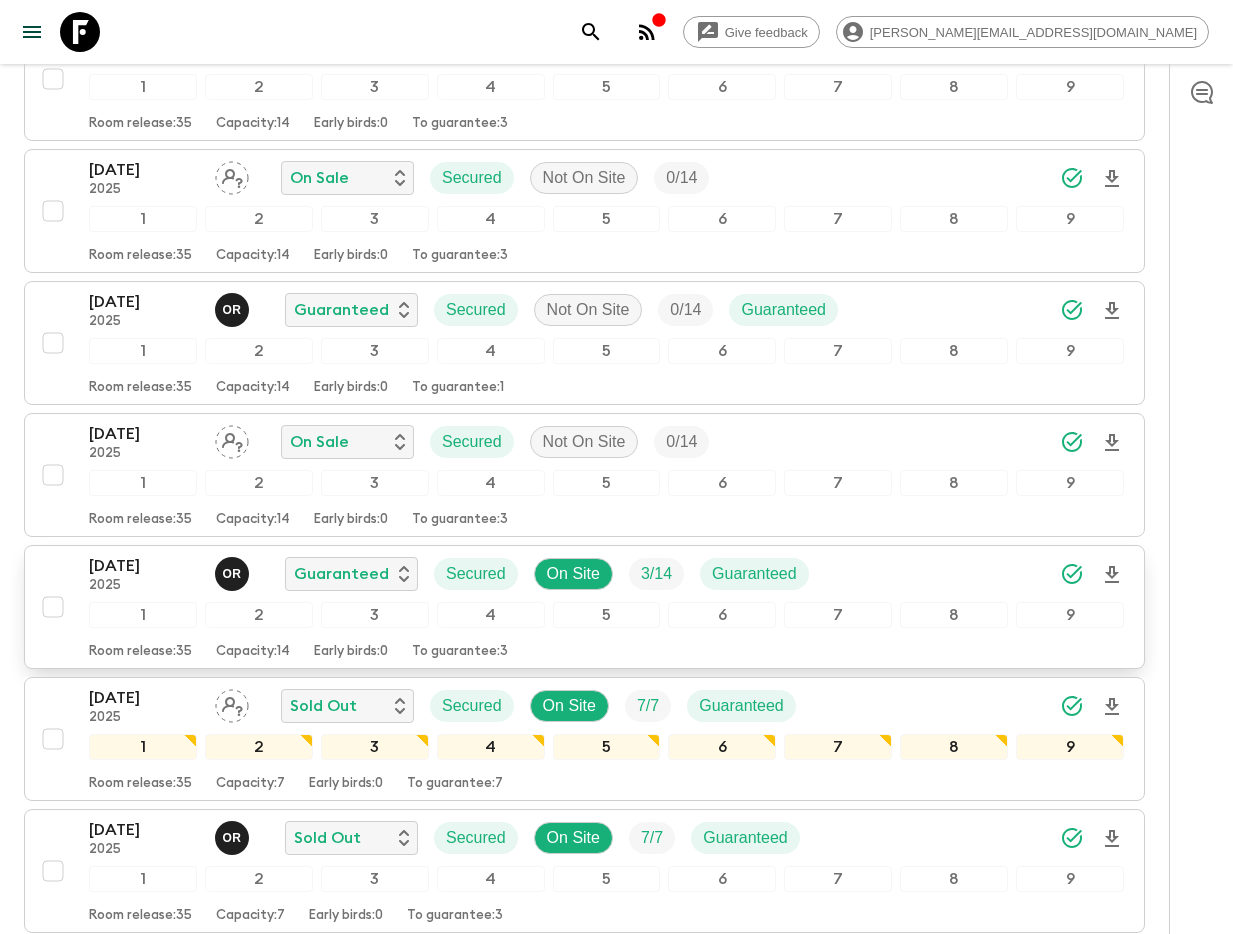 scroll, scrollTop: 2042, scrollLeft: 0, axis: vertical 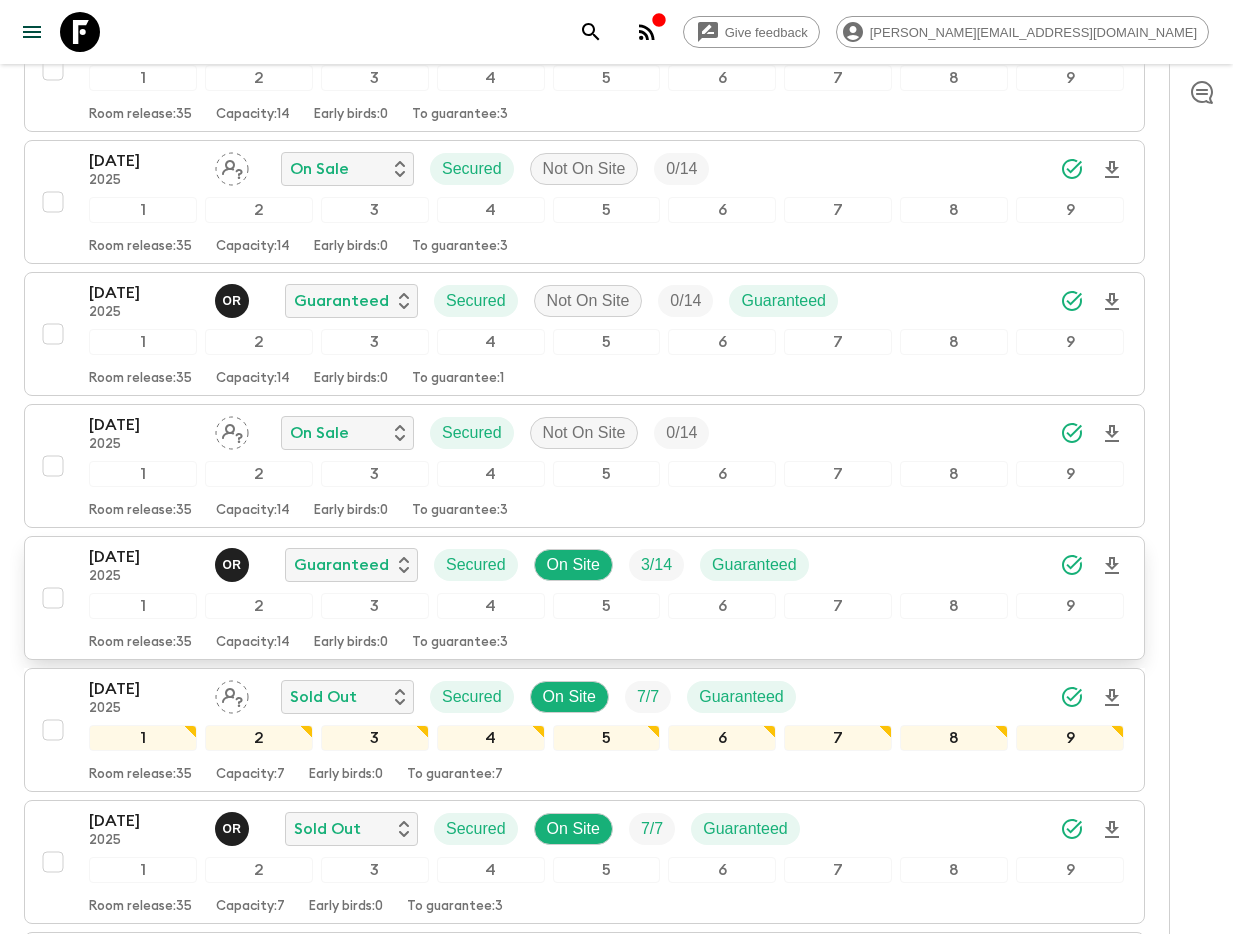 click on "[DATE]" at bounding box center (144, 557) 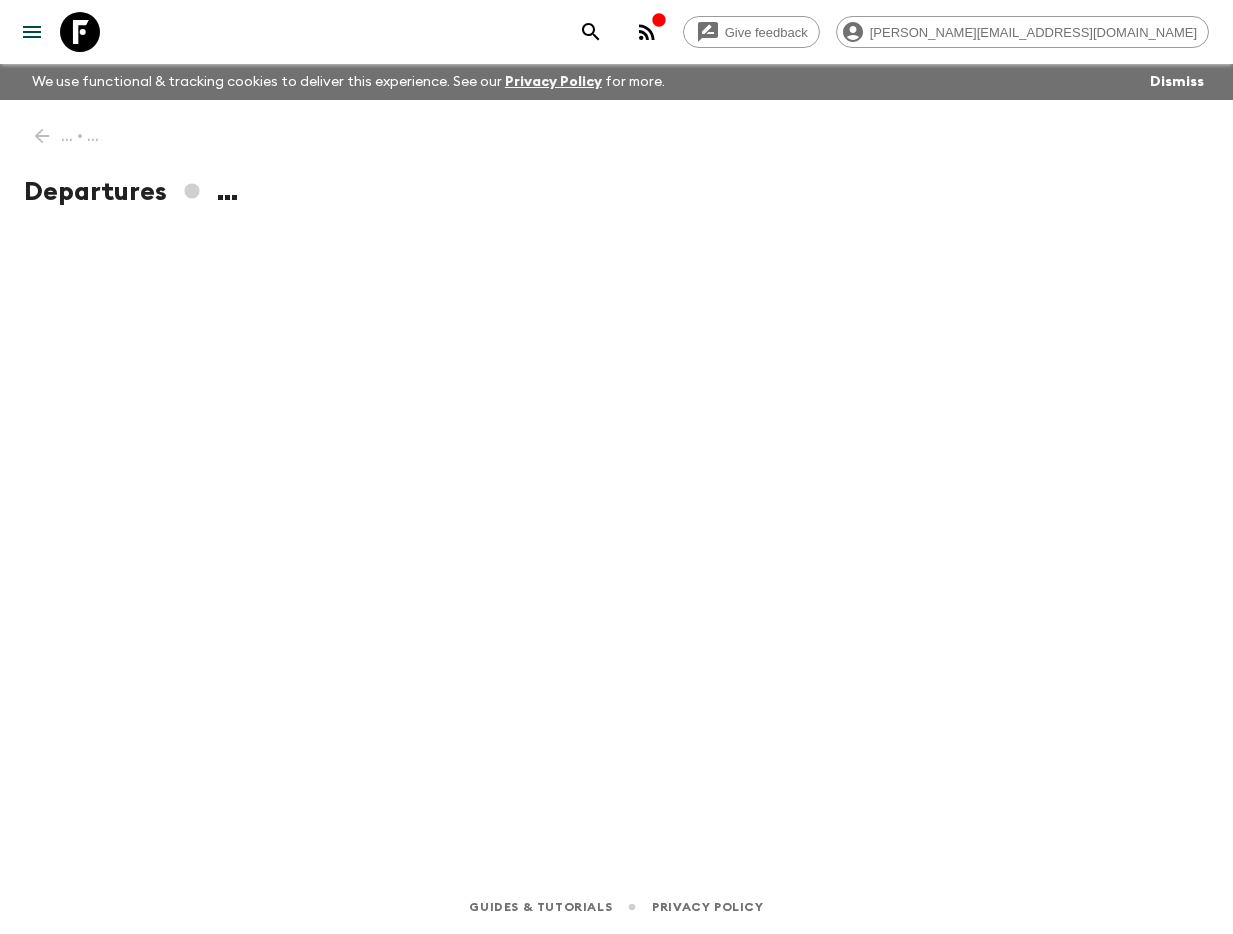 scroll, scrollTop: 0, scrollLeft: 0, axis: both 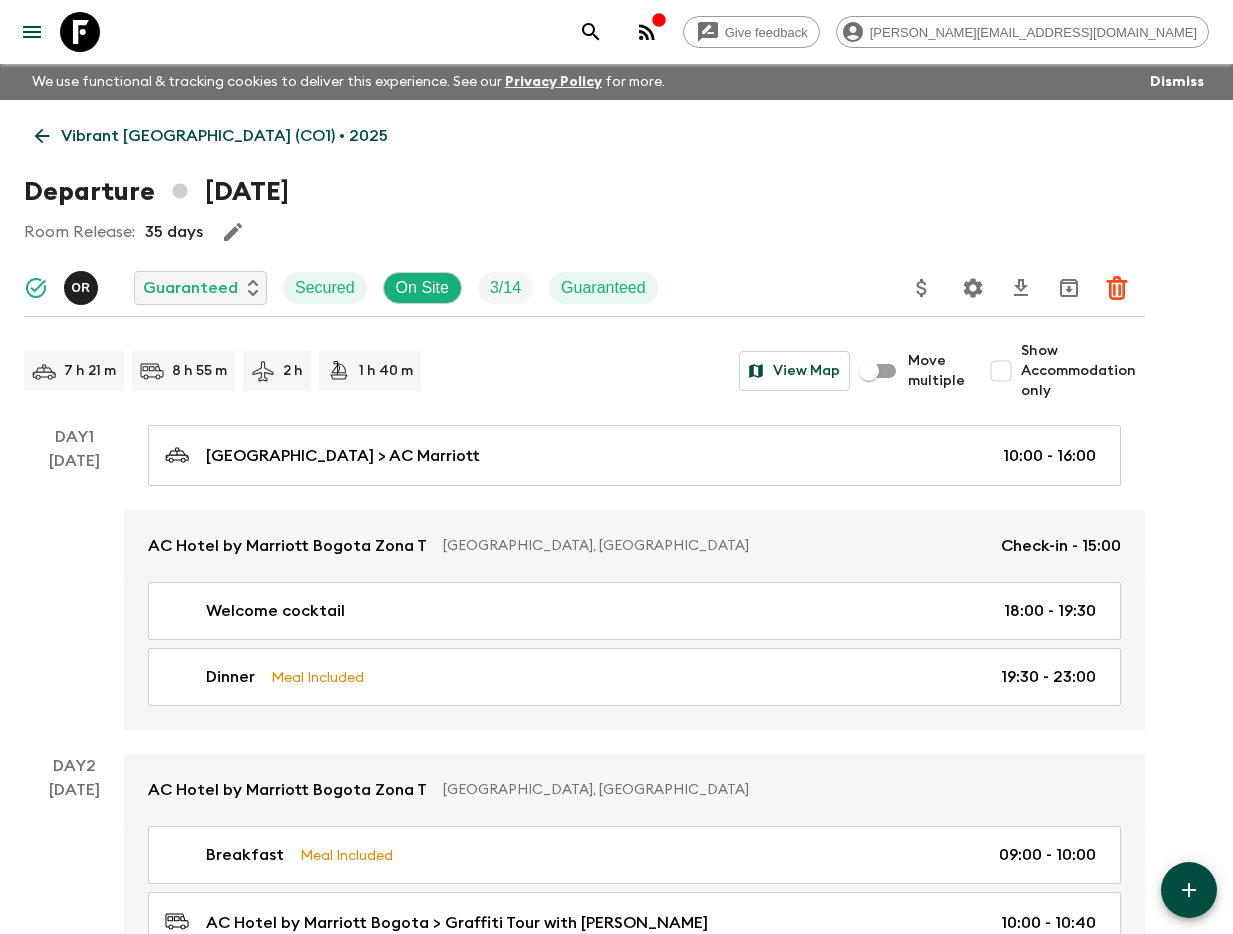 click on "Show Accommodation only" at bounding box center [1001, 371] 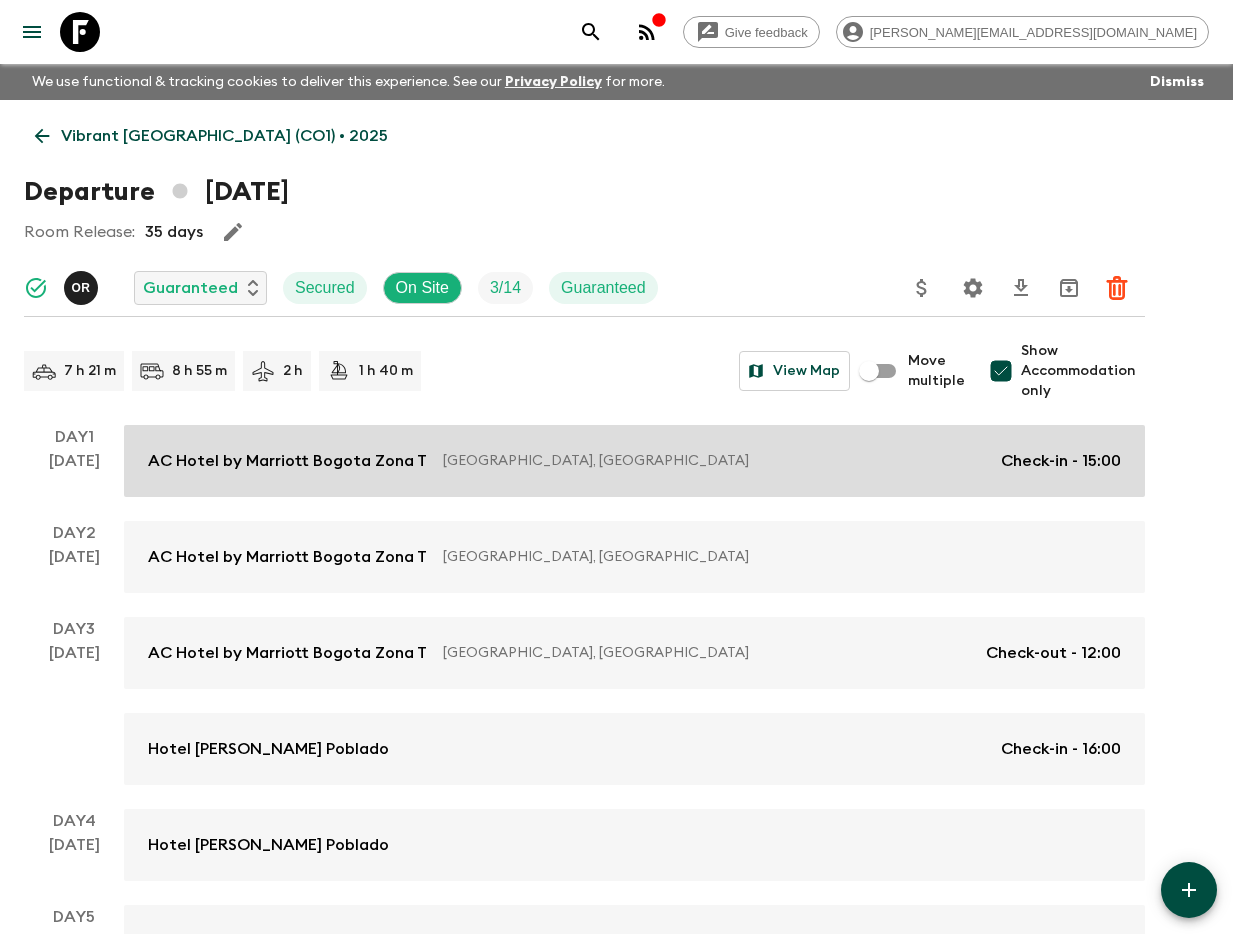 click on "AC Hotel by Marriott Bogota Zona T" at bounding box center (287, 461) 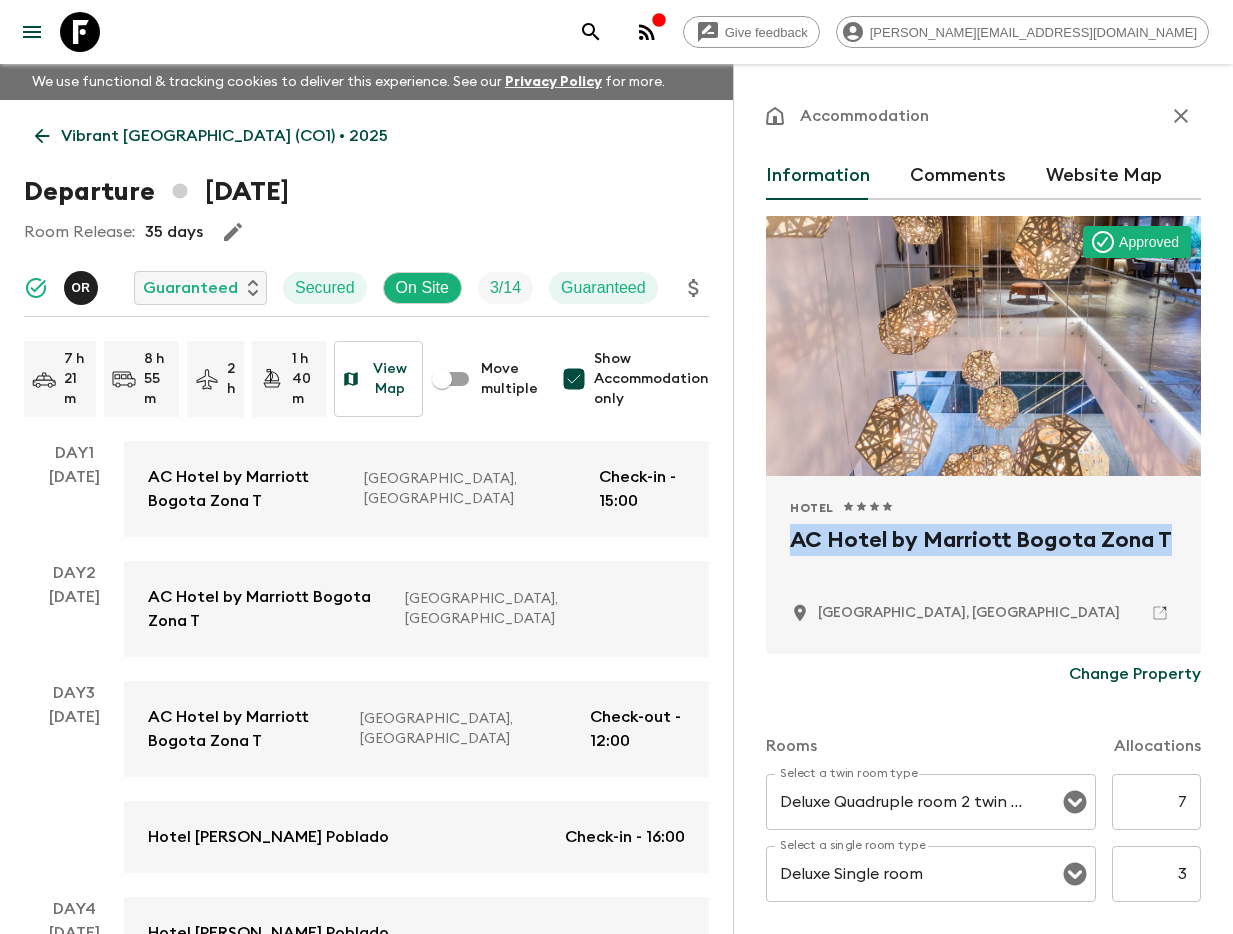 drag, startPoint x: 790, startPoint y: 536, endPoint x: 1189, endPoint y: 541, distance: 399.03134 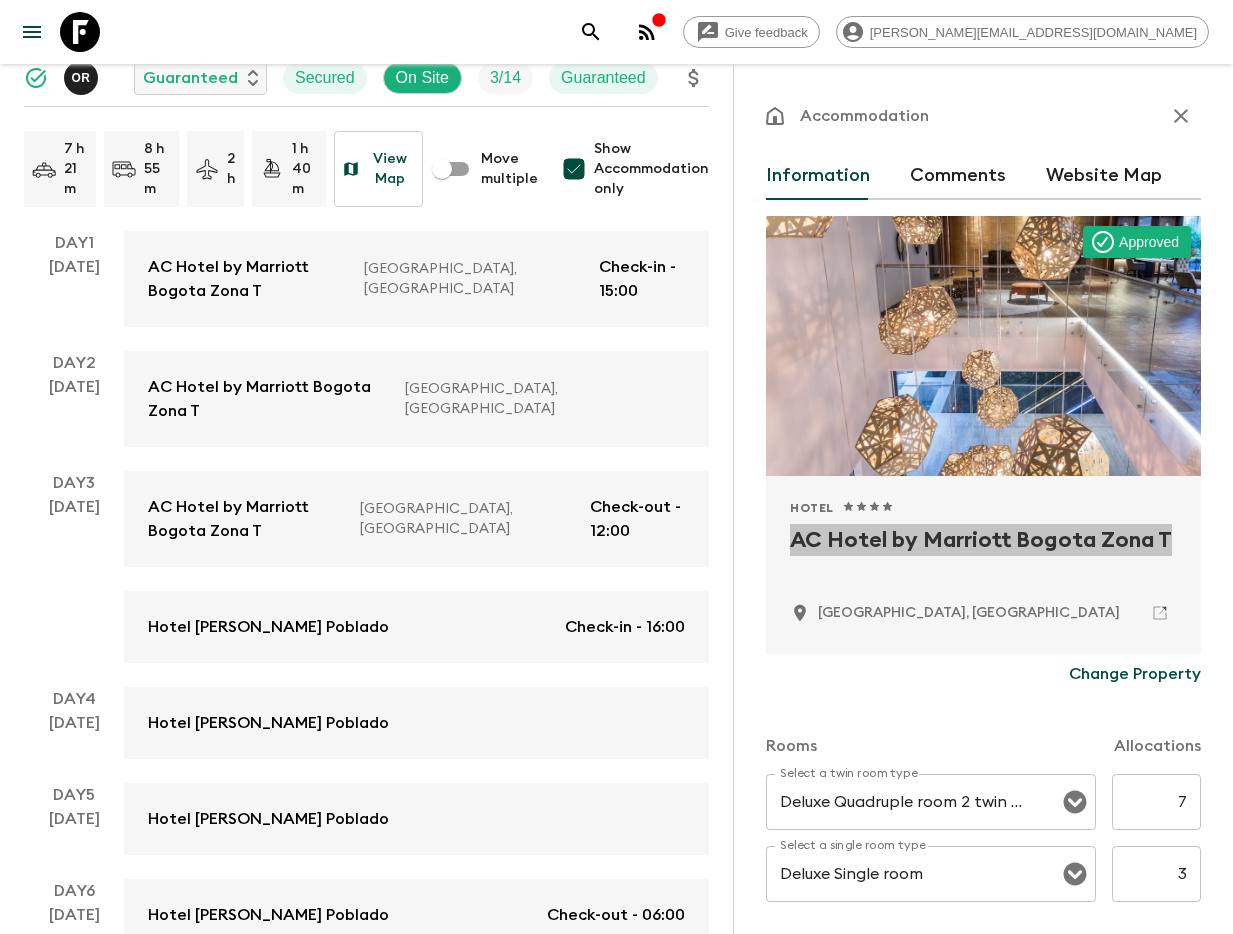 scroll, scrollTop: 213, scrollLeft: 0, axis: vertical 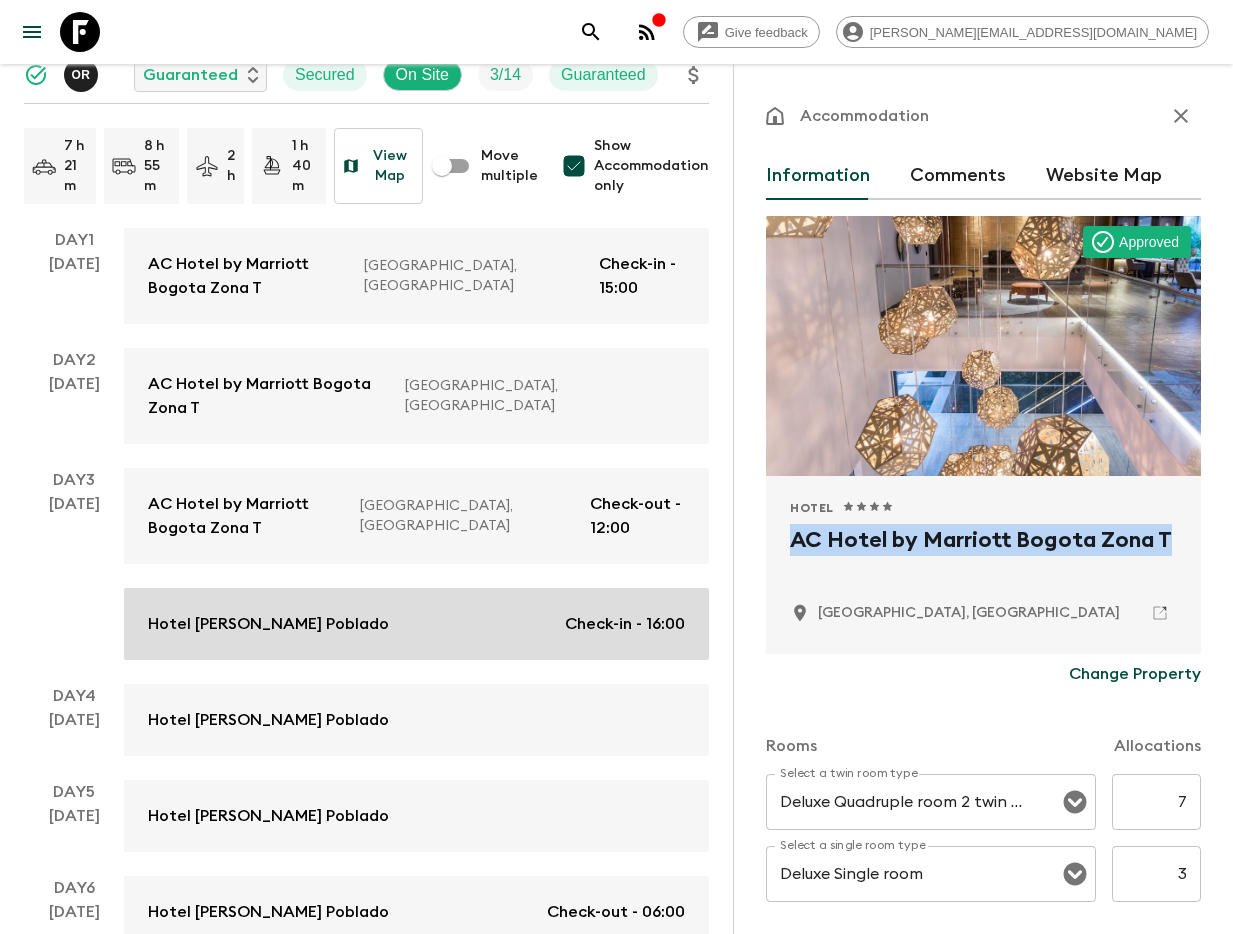 click on "Hotel [PERSON_NAME] Poblado" at bounding box center [268, 624] 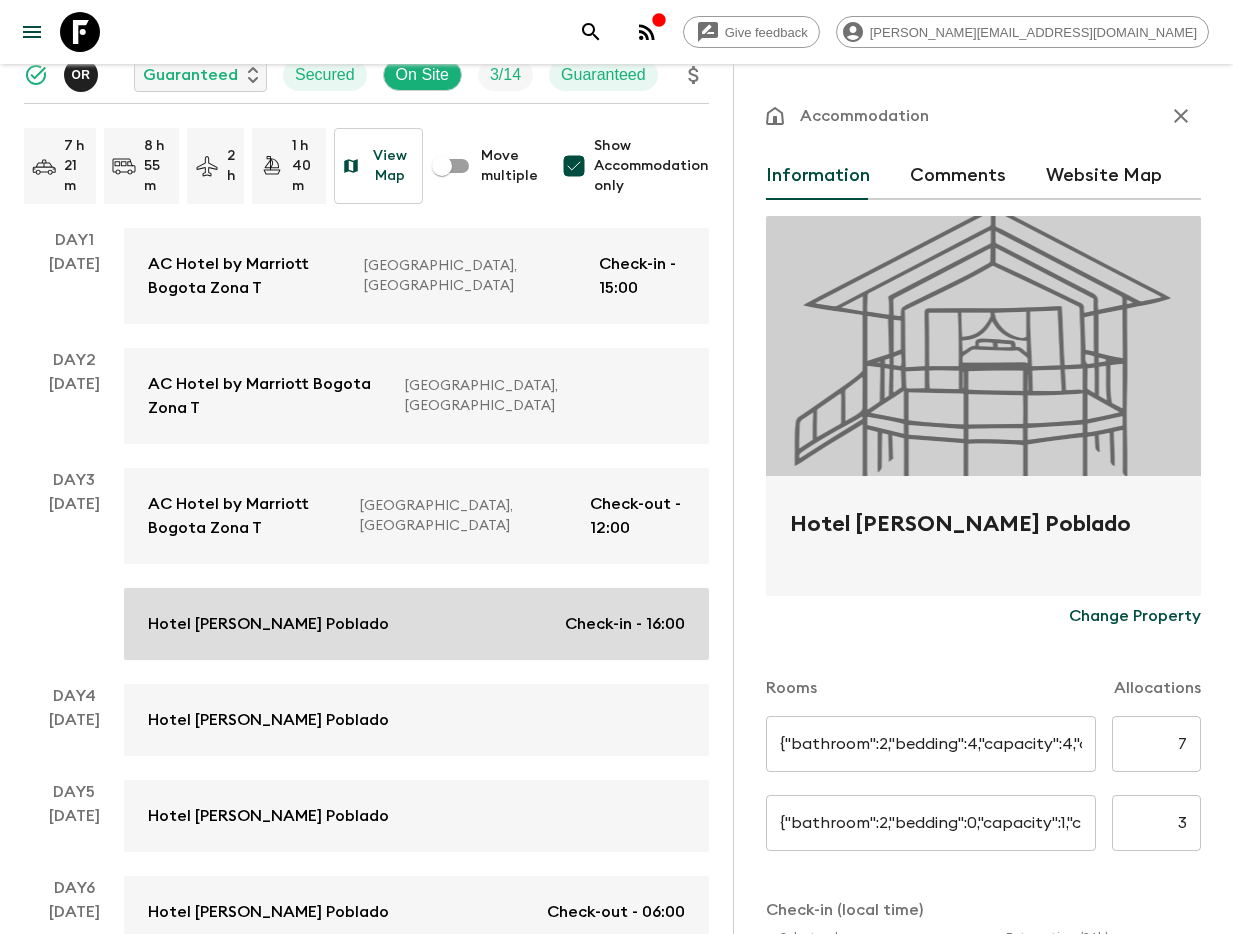 type on "Premium Twin" 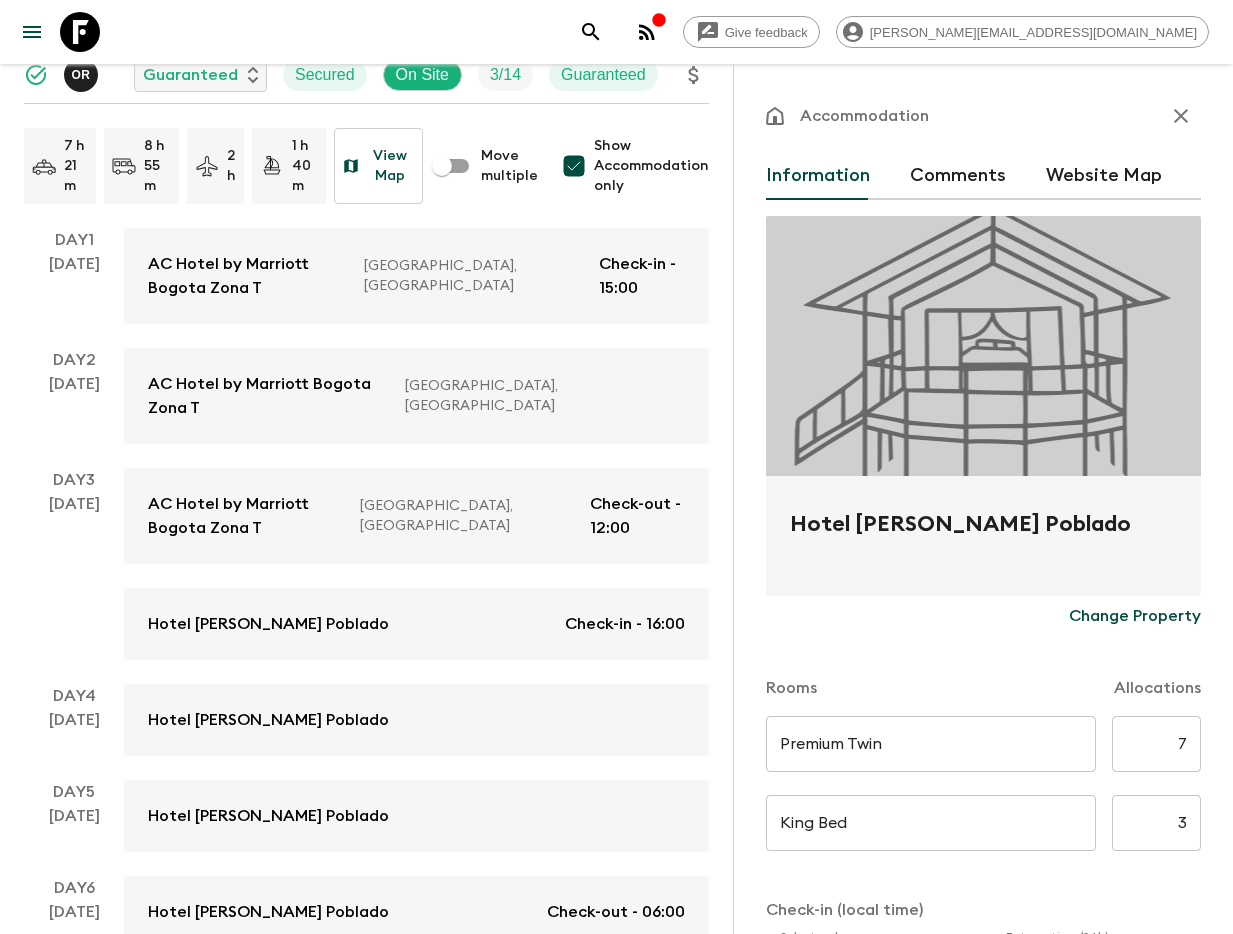 type on "Day 3" 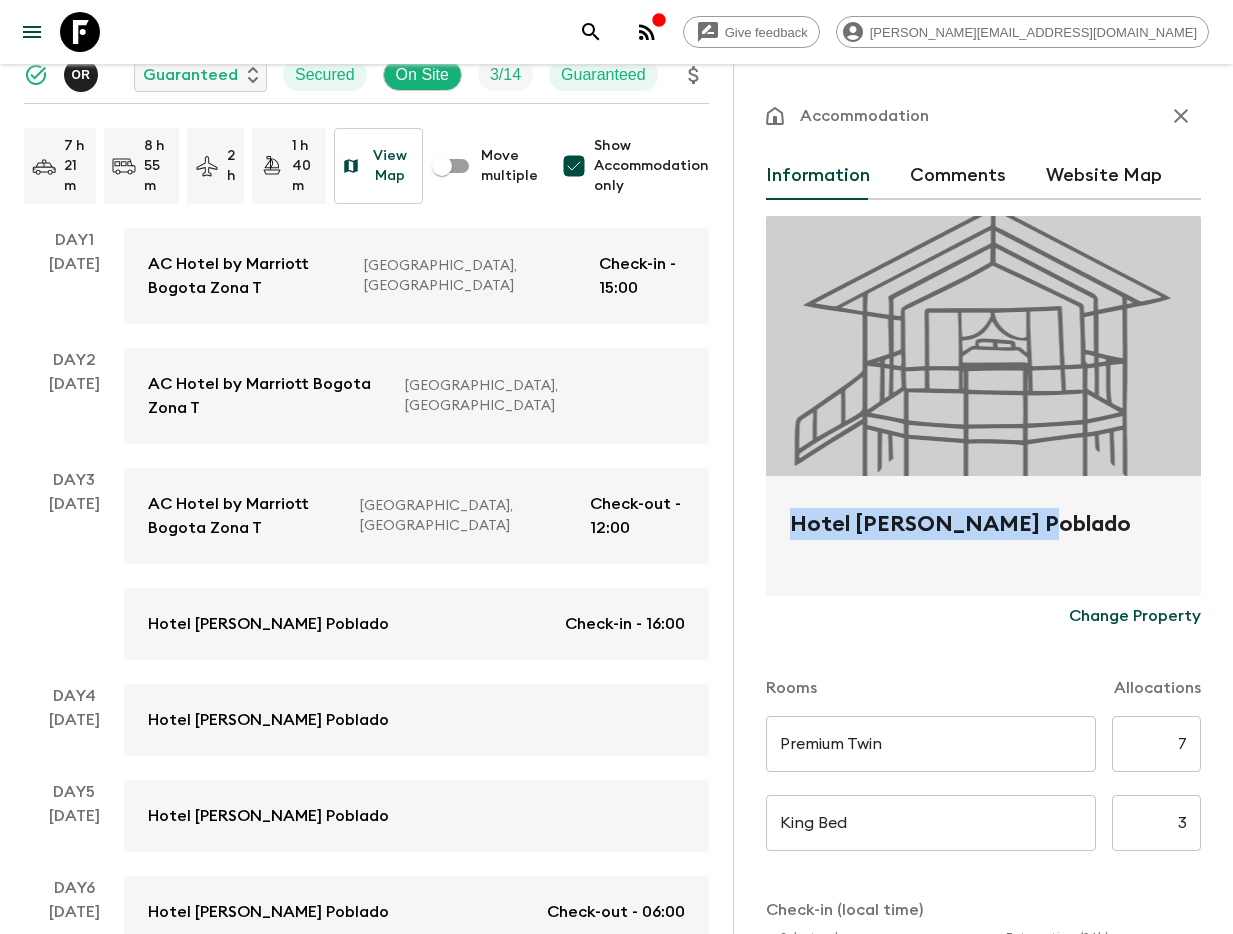 drag, startPoint x: 781, startPoint y: 524, endPoint x: 1036, endPoint y: 522, distance: 255.00784 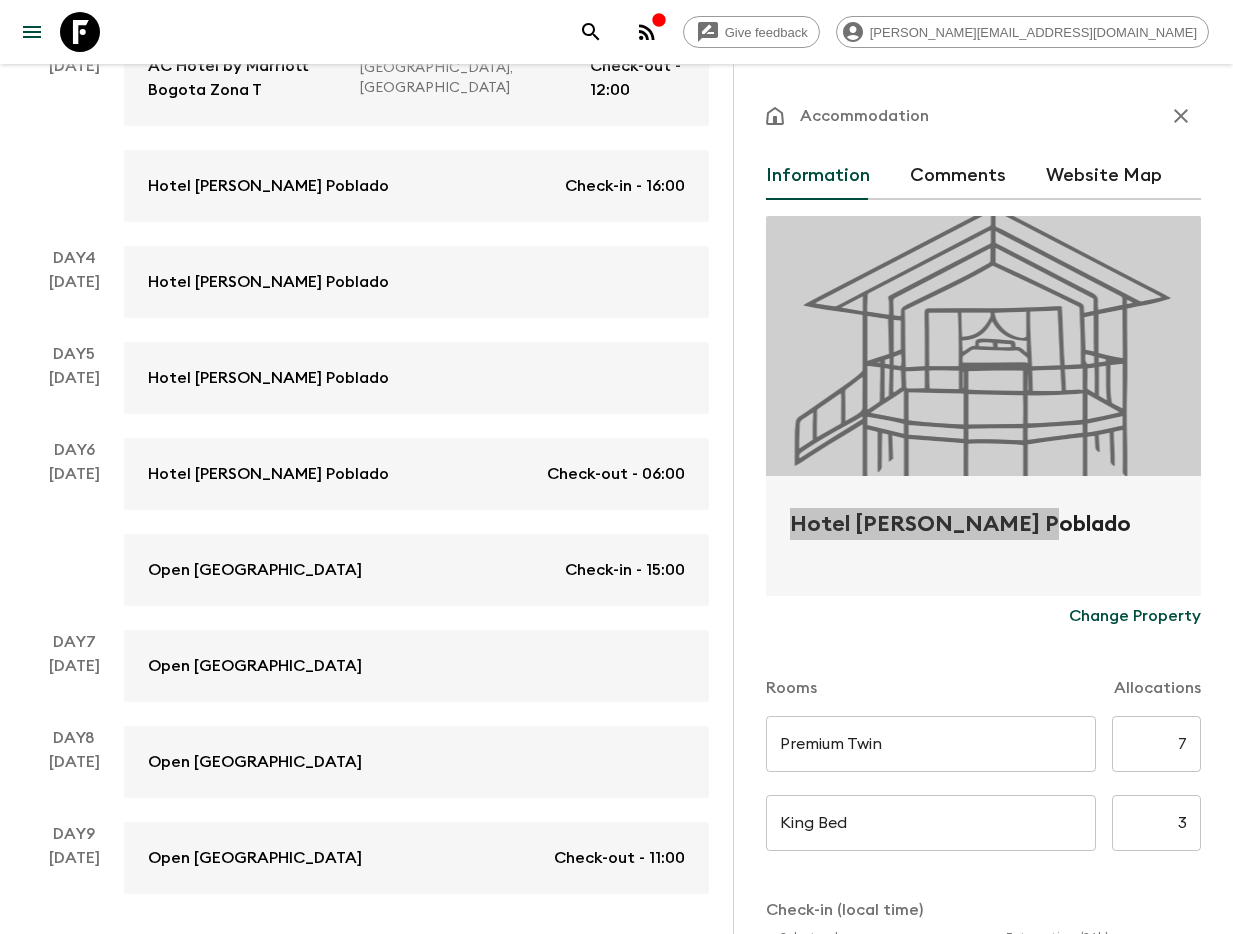 scroll, scrollTop: 697, scrollLeft: 0, axis: vertical 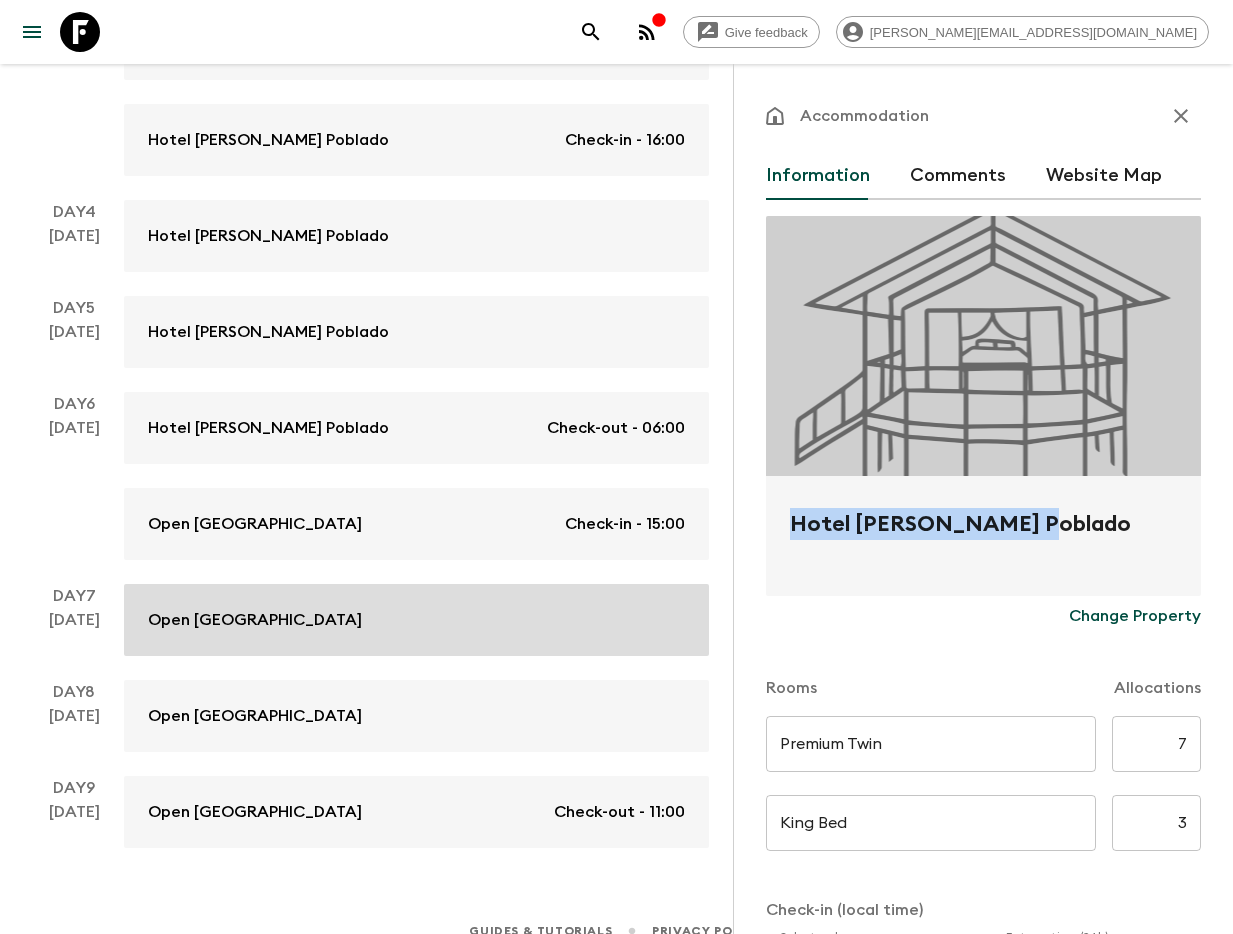 drag, startPoint x: 281, startPoint y: 590, endPoint x: 350, endPoint y: 579, distance: 69.87131 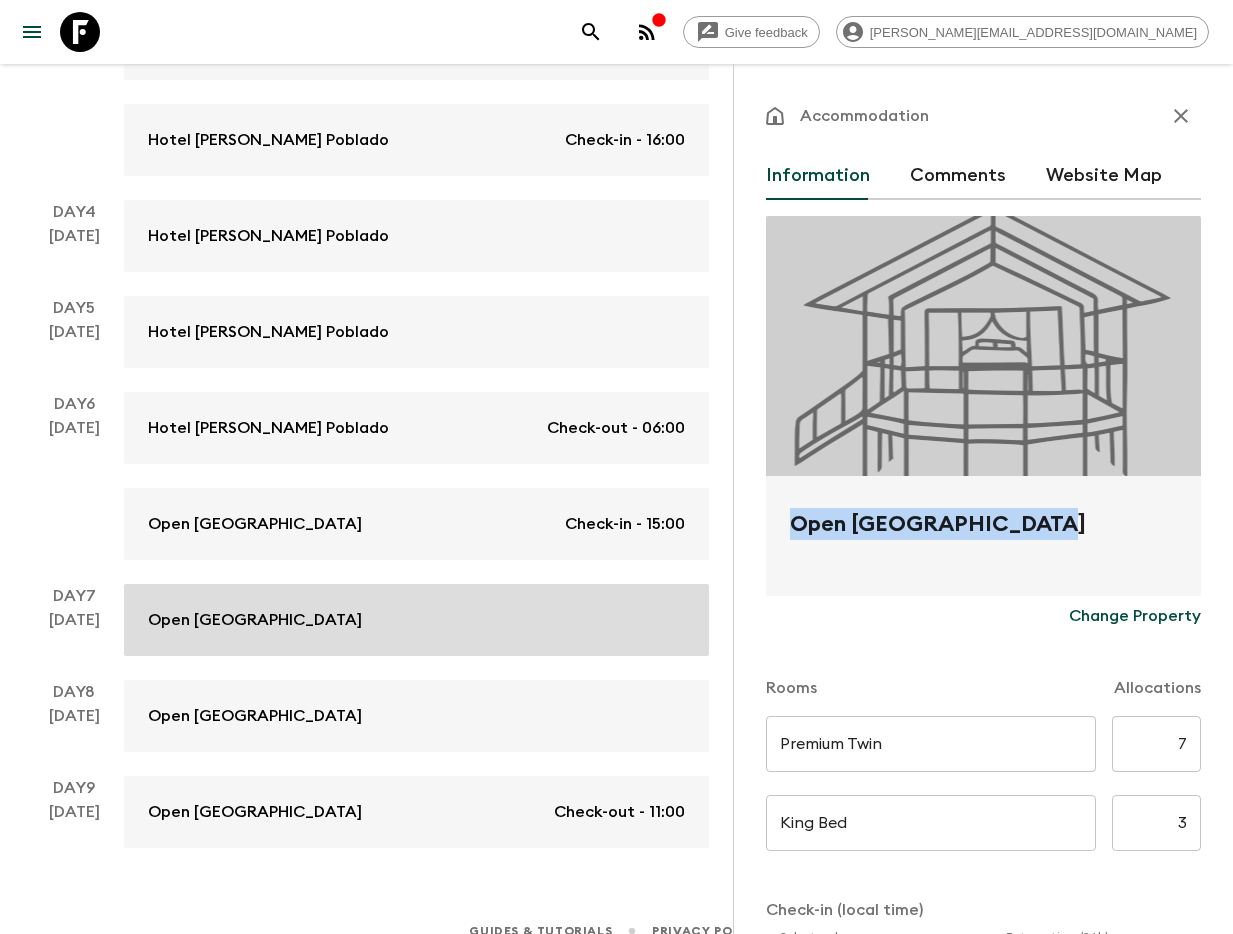 type on "Be Twin" 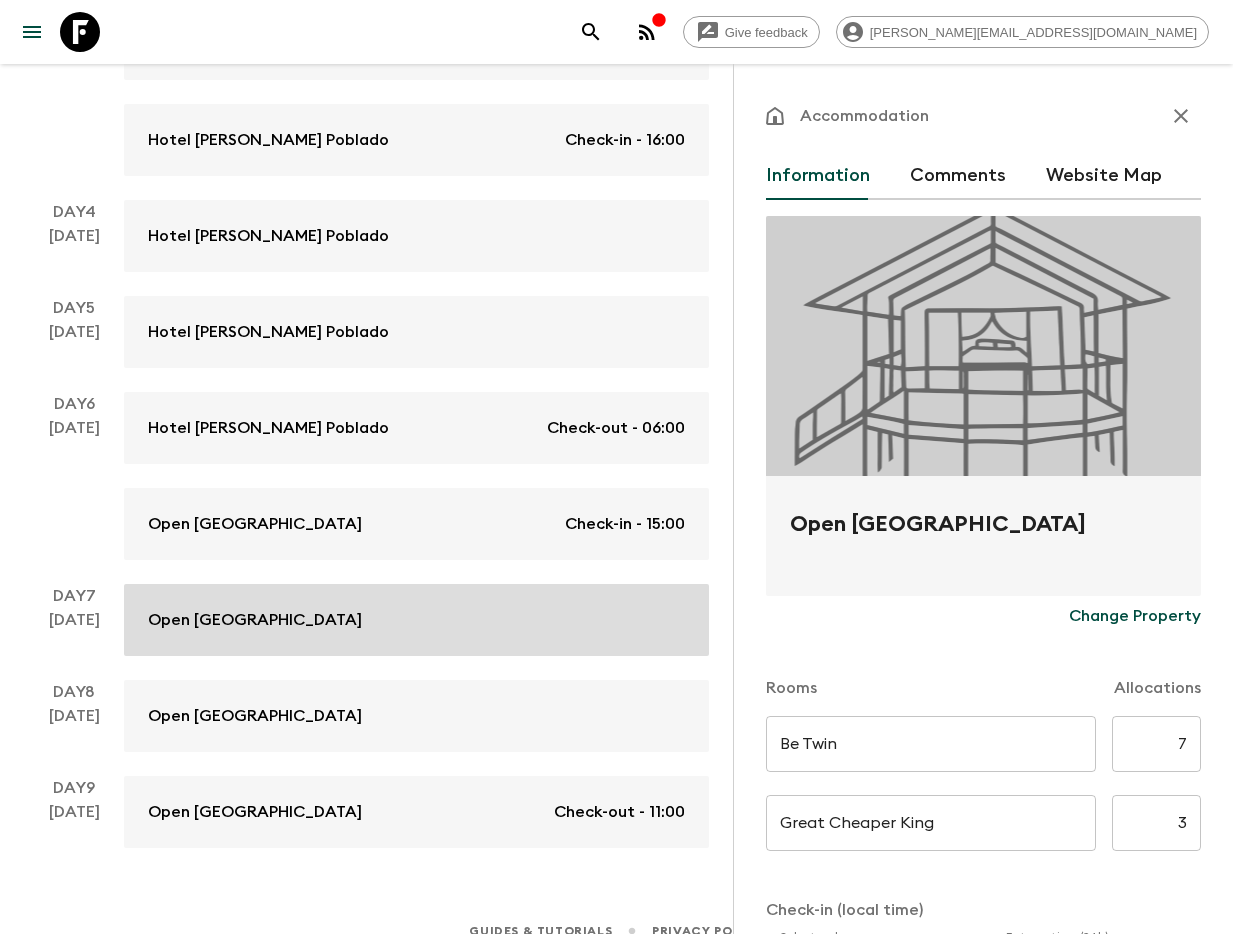 type on "Day 6" 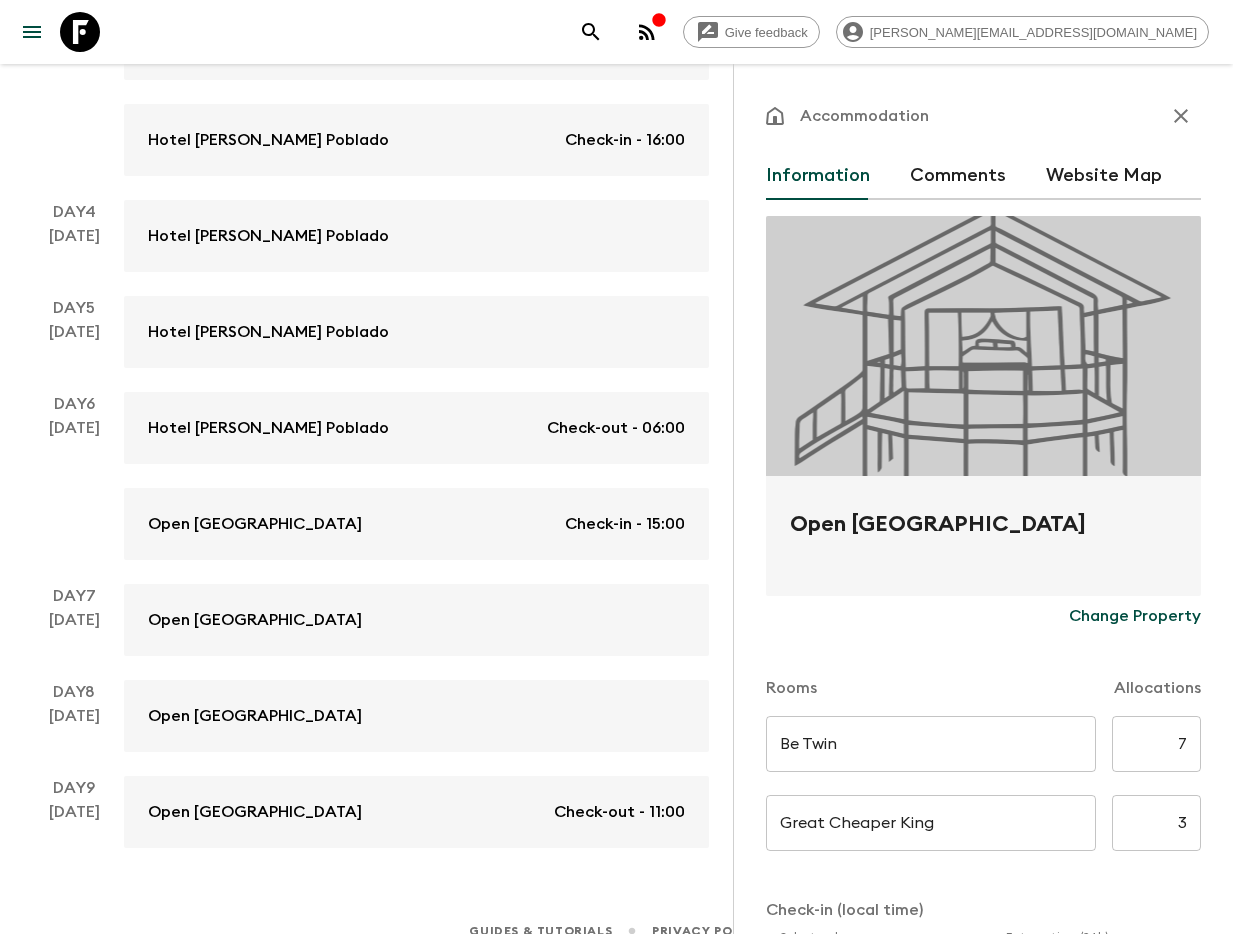 drag, startPoint x: 768, startPoint y: 517, endPoint x: 1086, endPoint y: 528, distance: 318.1902 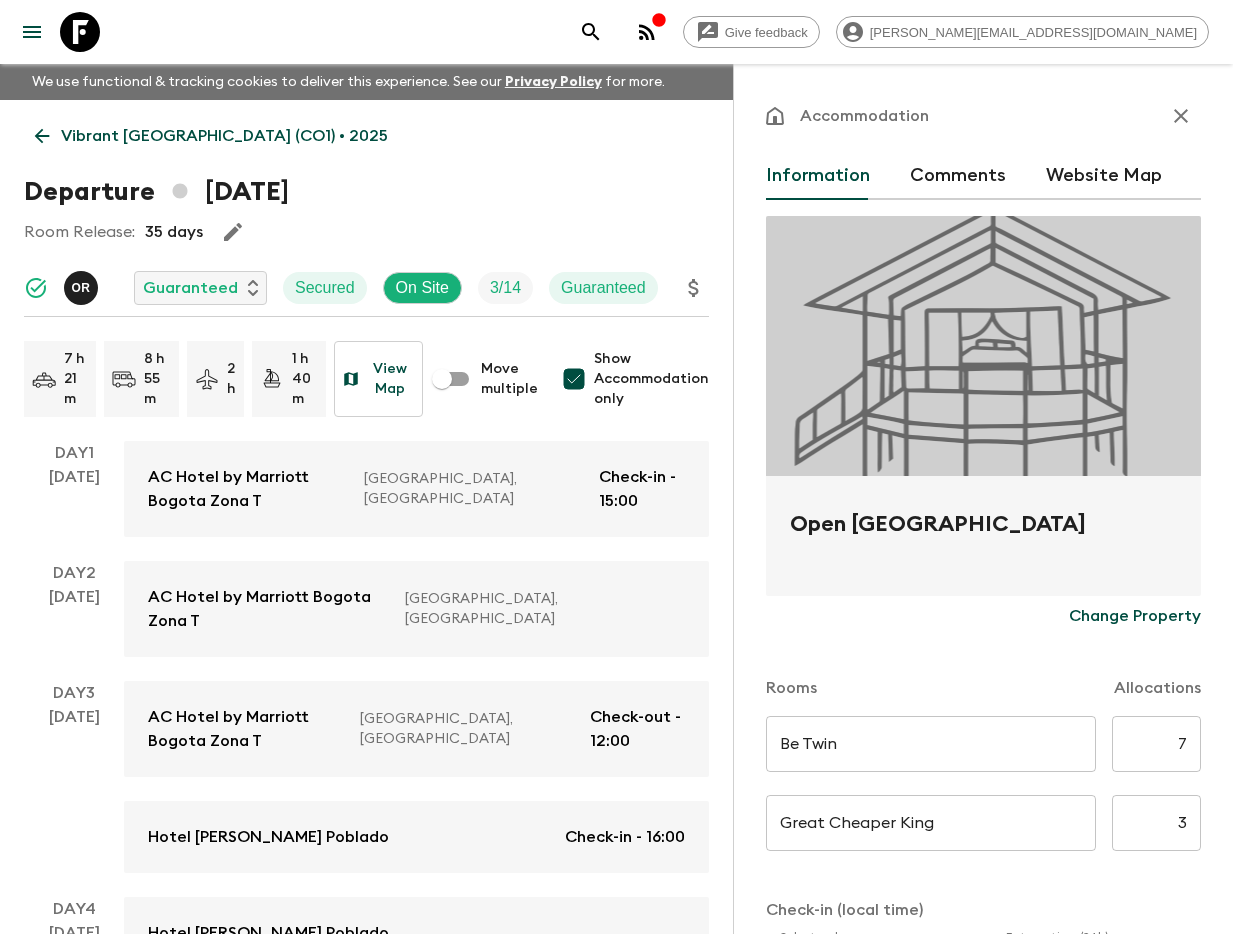 click 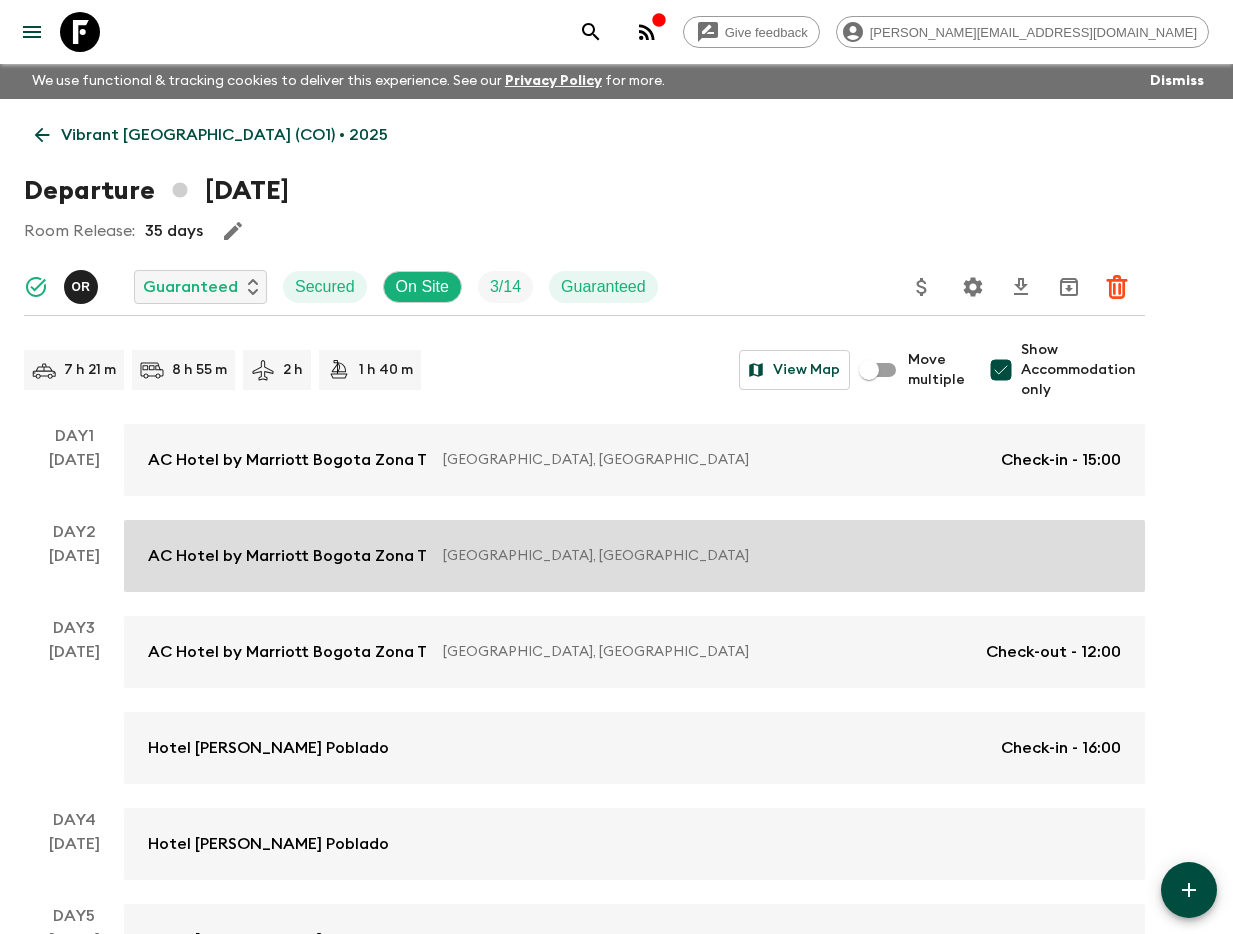 scroll, scrollTop: 8, scrollLeft: 0, axis: vertical 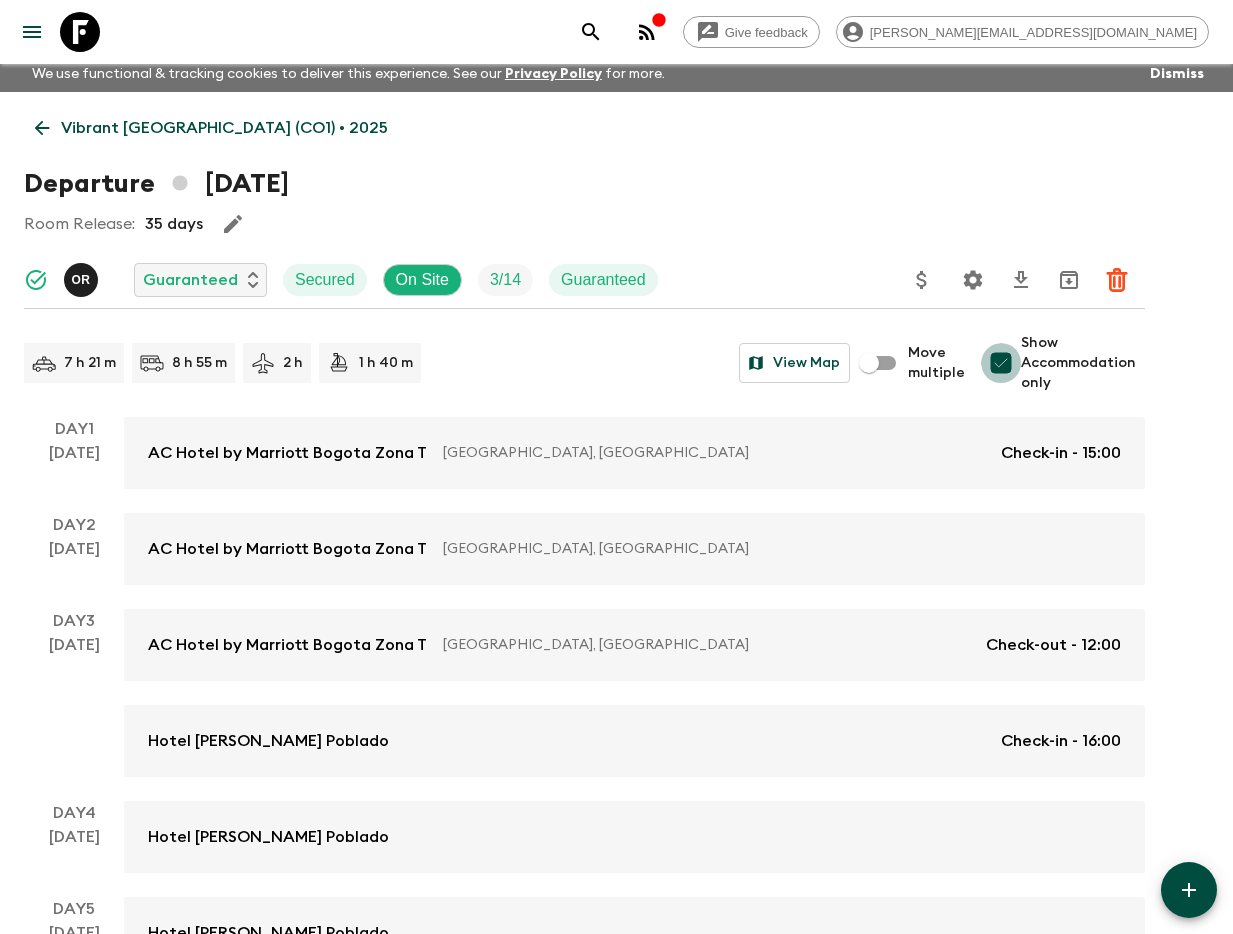 click on "Show Accommodation only" at bounding box center (1001, 363) 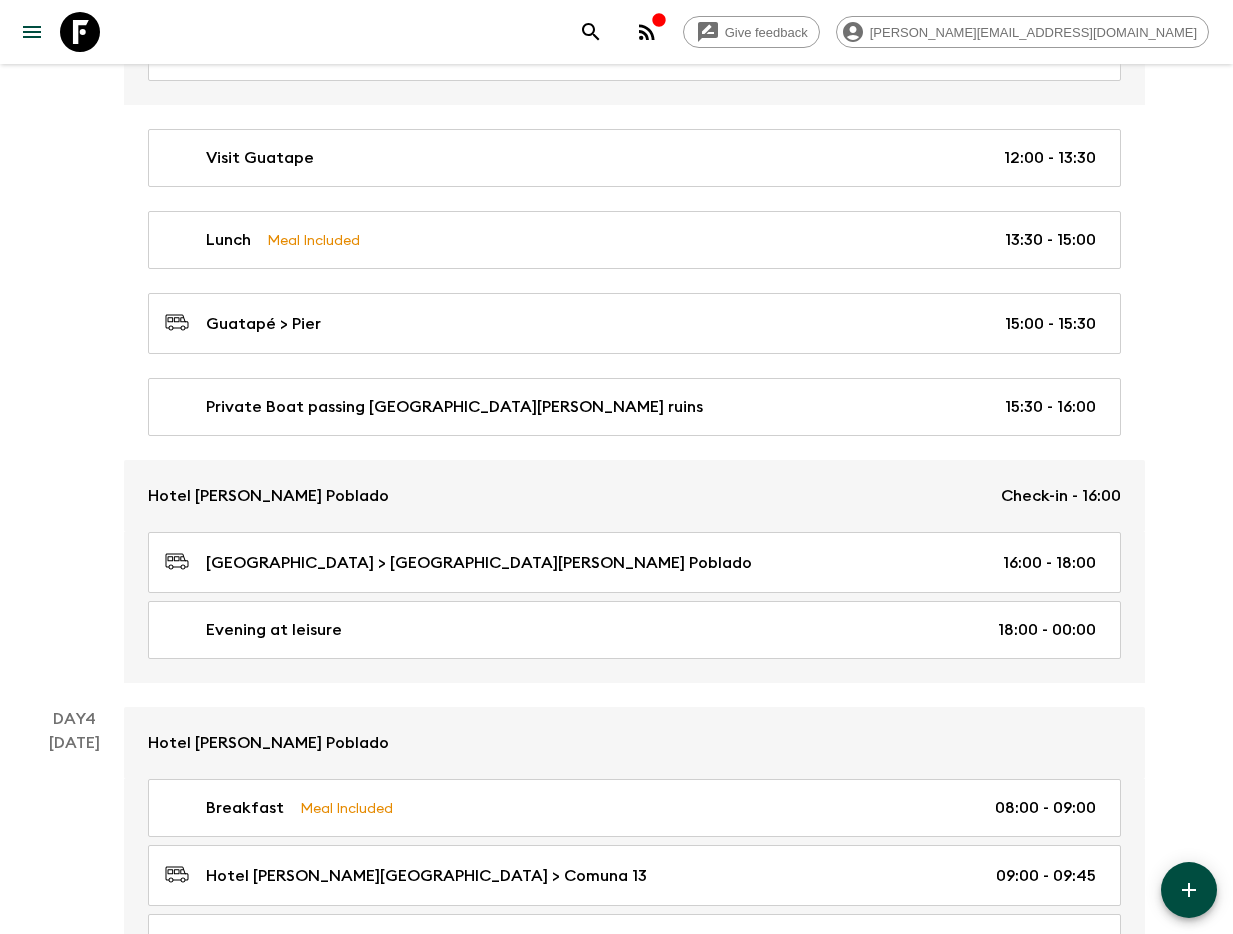 scroll, scrollTop: 1794, scrollLeft: 0, axis: vertical 